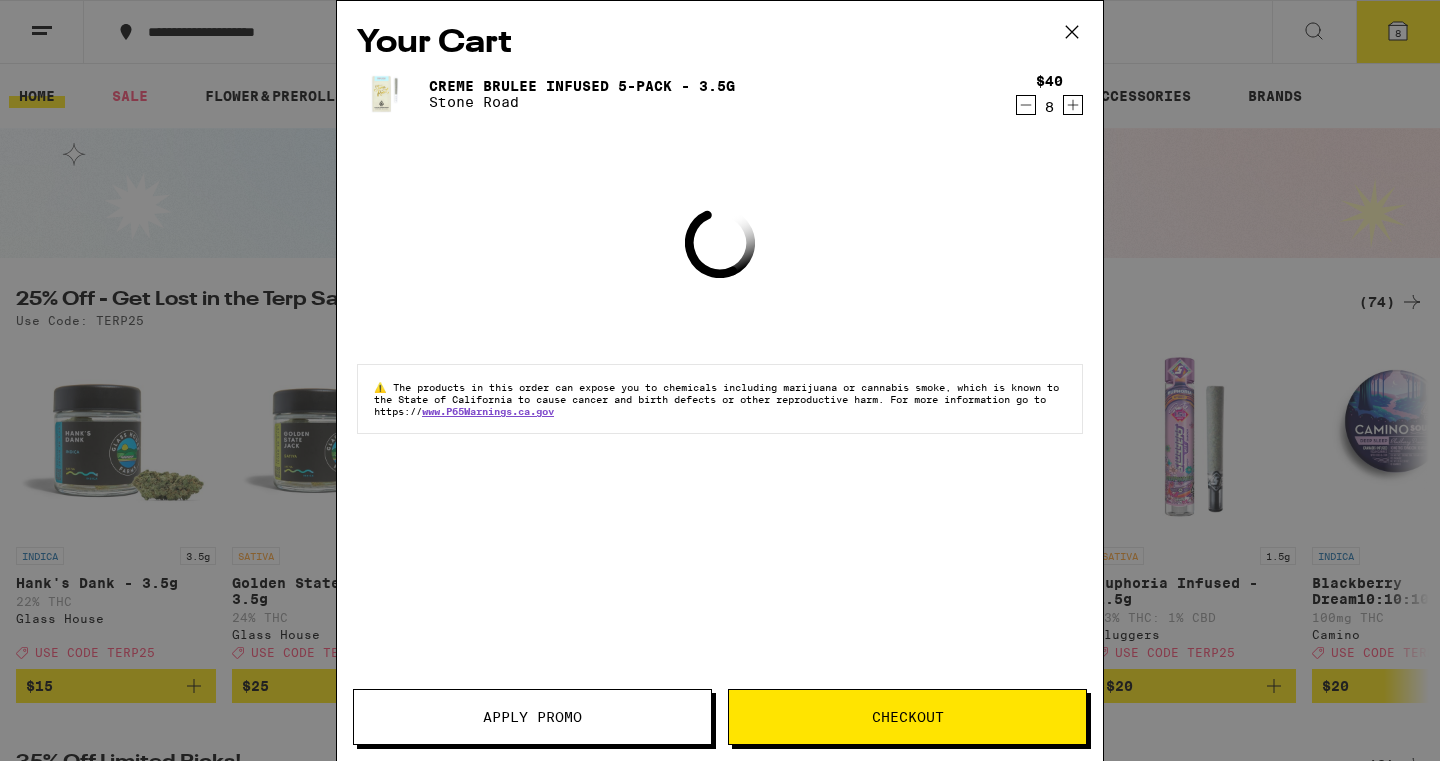 scroll, scrollTop: 0, scrollLeft: 0, axis: both 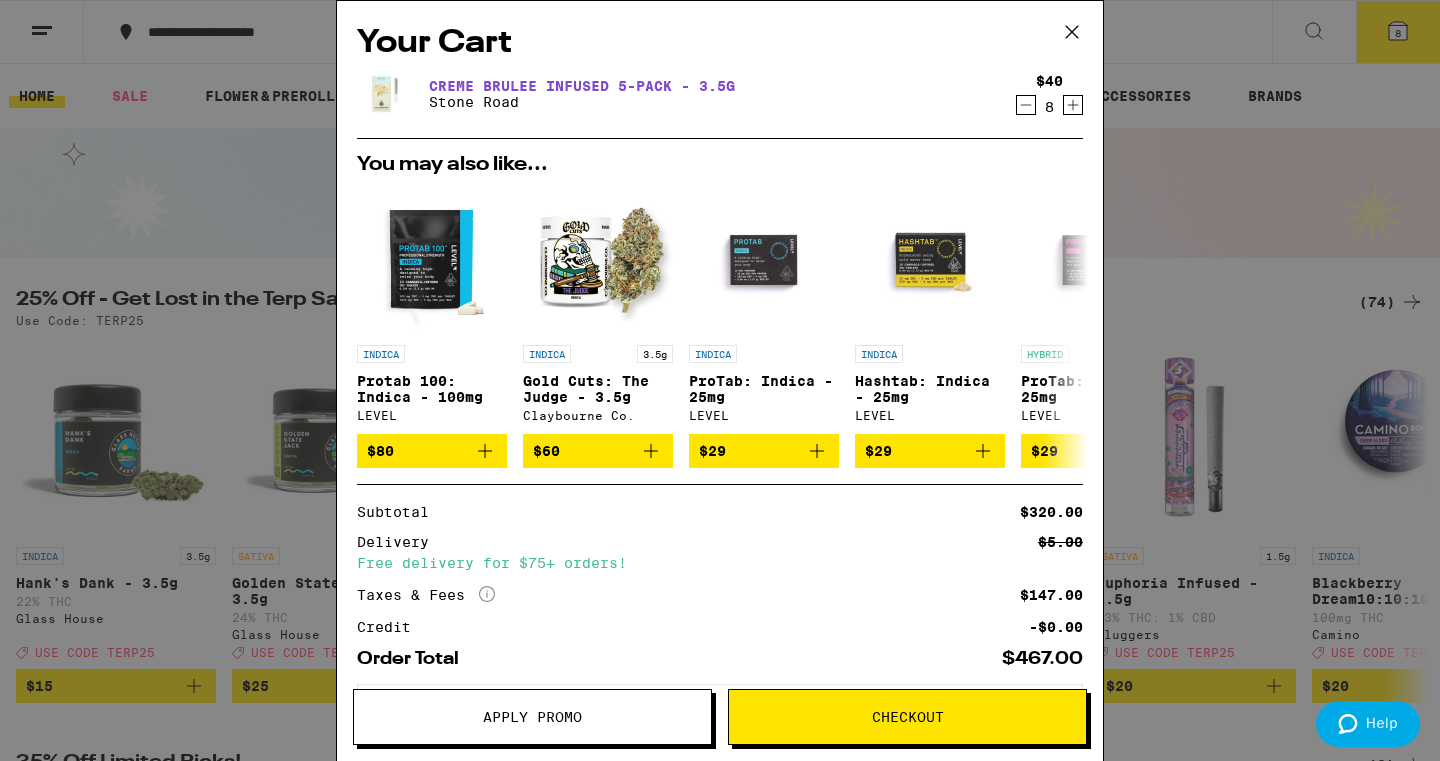 click on "Creme Brulee Infused 5-Pack - 3.5g" at bounding box center (582, 86) 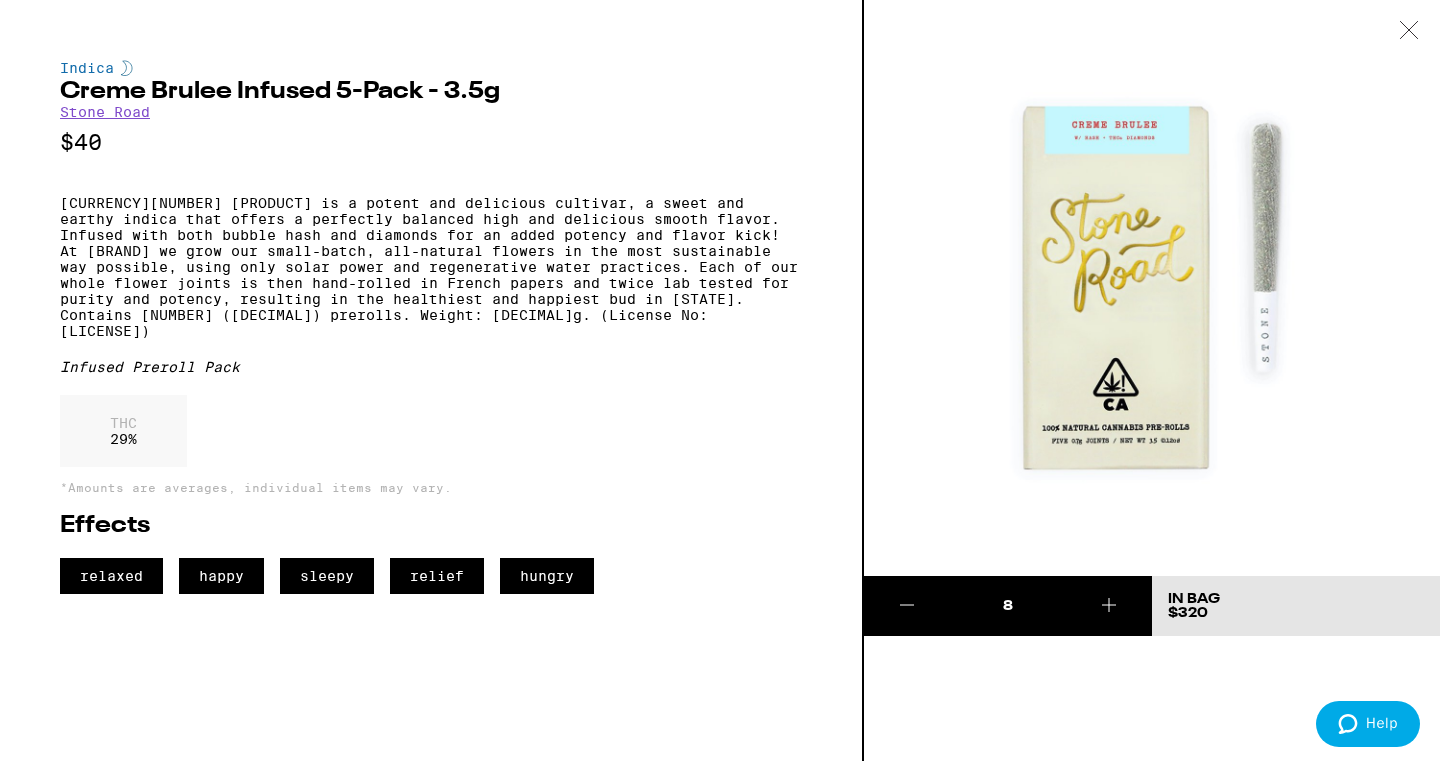 click at bounding box center (1409, 30) 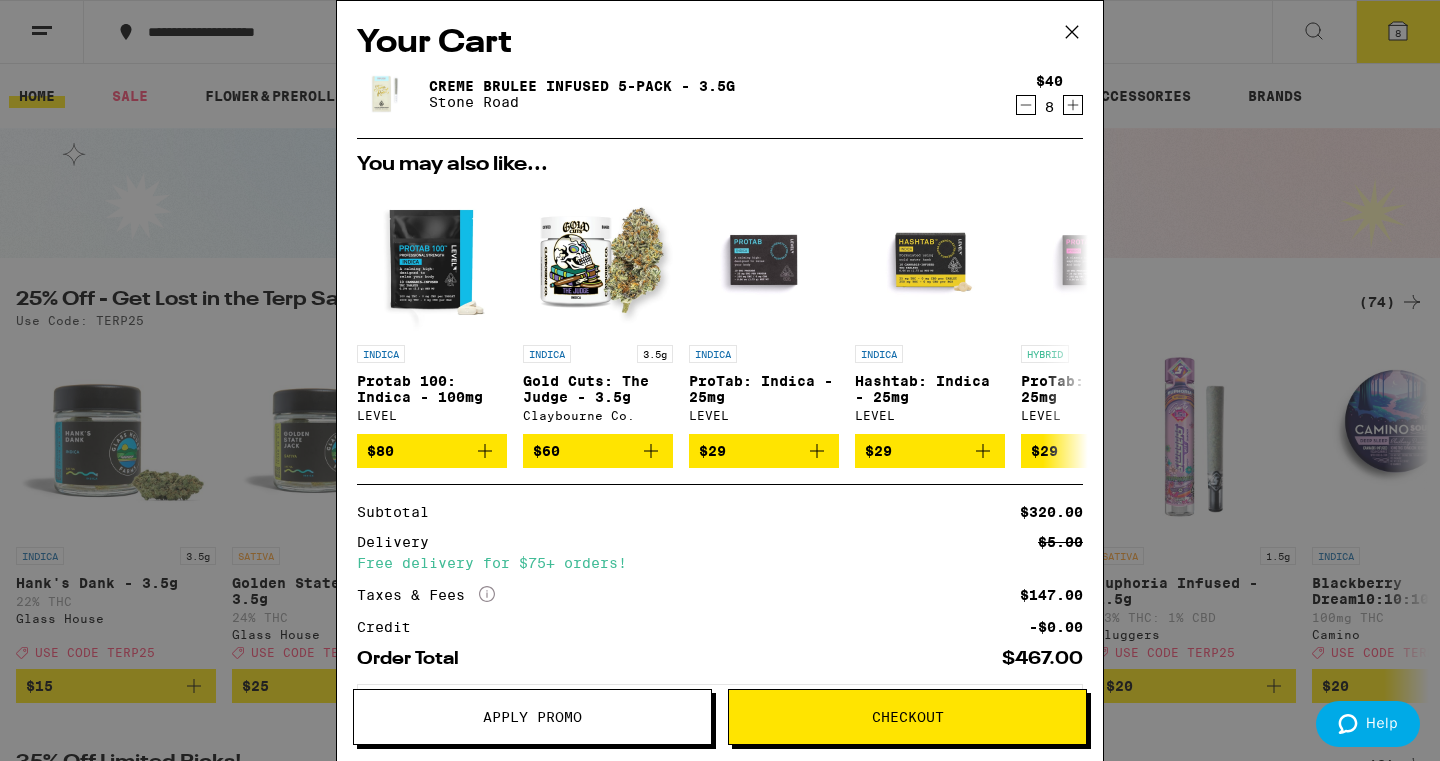 click at bounding box center [1072, 32] 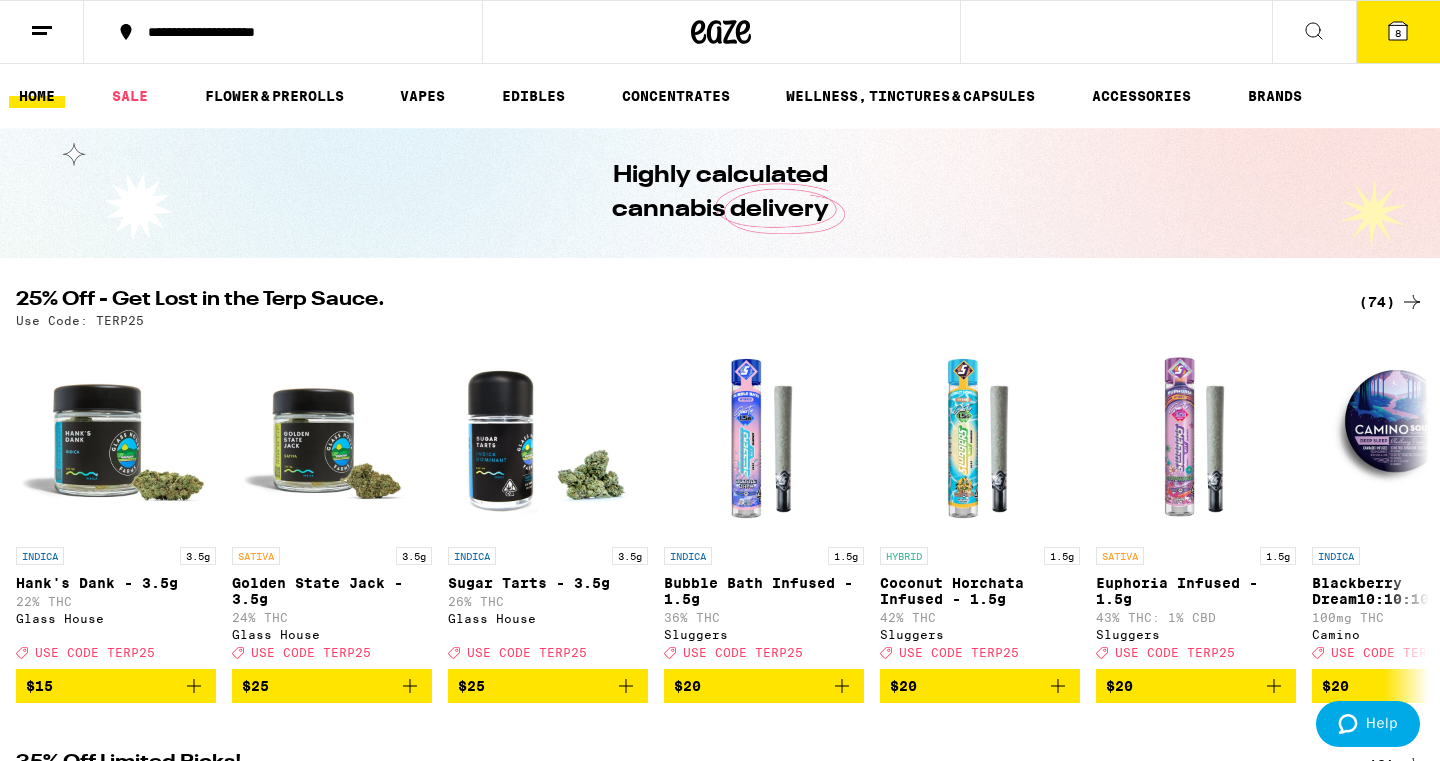 scroll, scrollTop: 0, scrollLeft: 0, axis: both 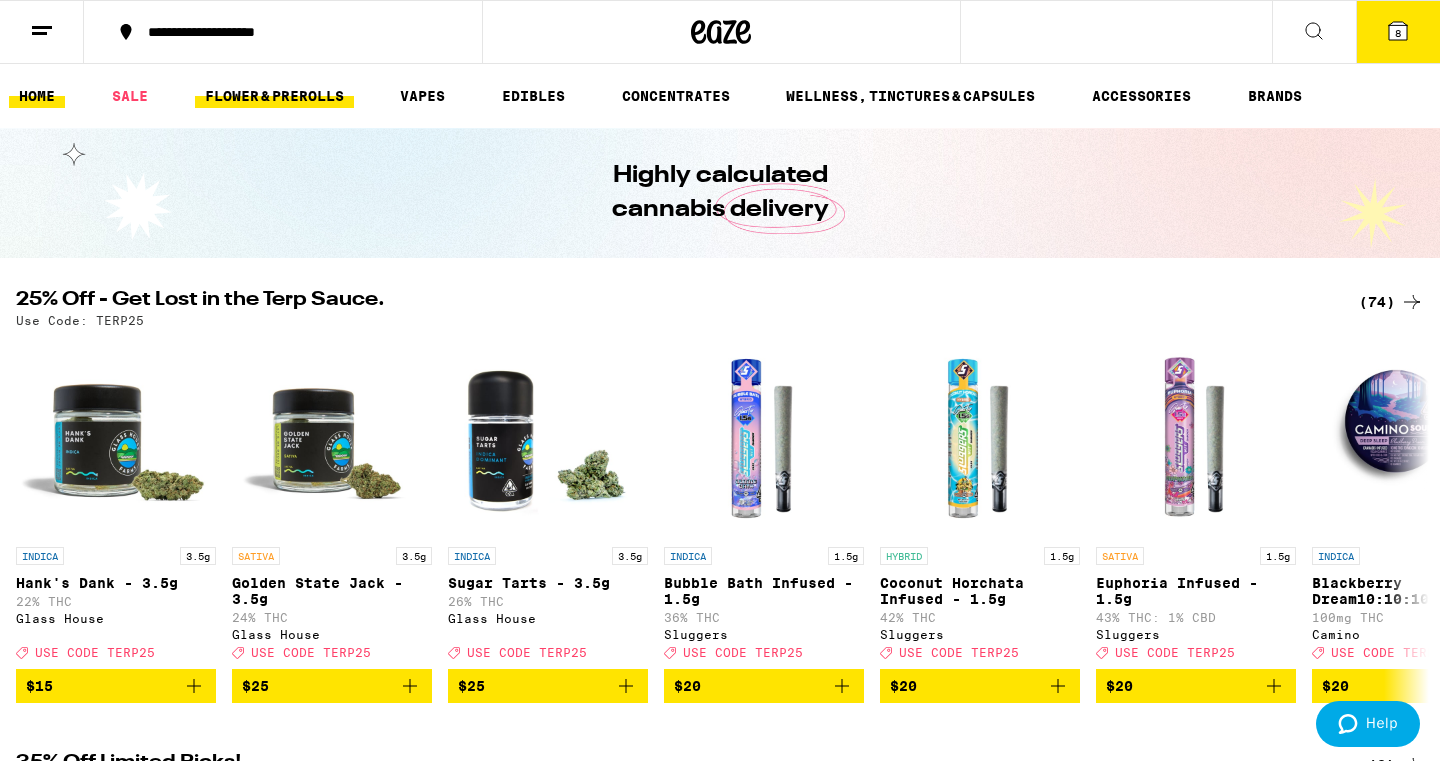 click on "FLOWER & PREROLLS" at bounding box center (274, 96) 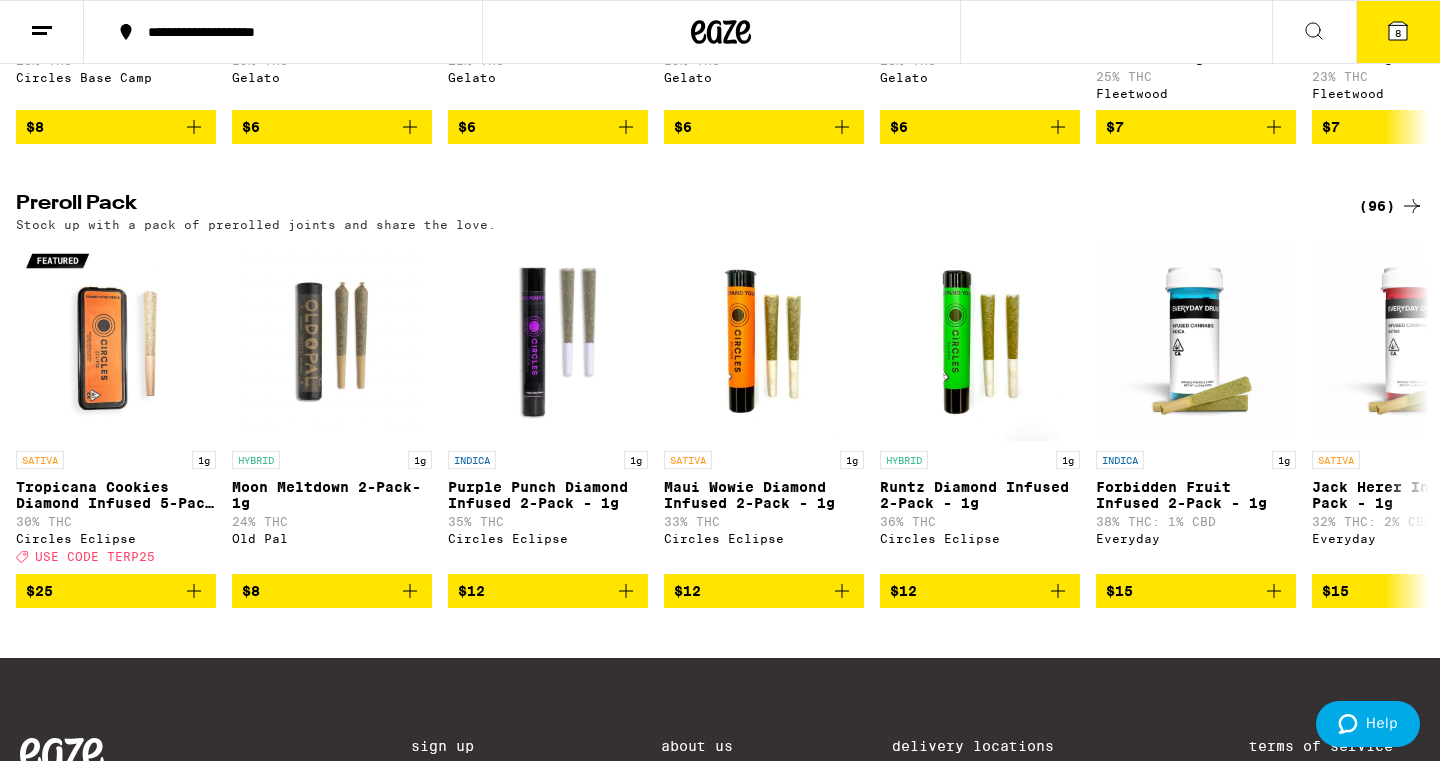 scroll, scrollTop: 1490, scrollLeft: 0, axis: vertical 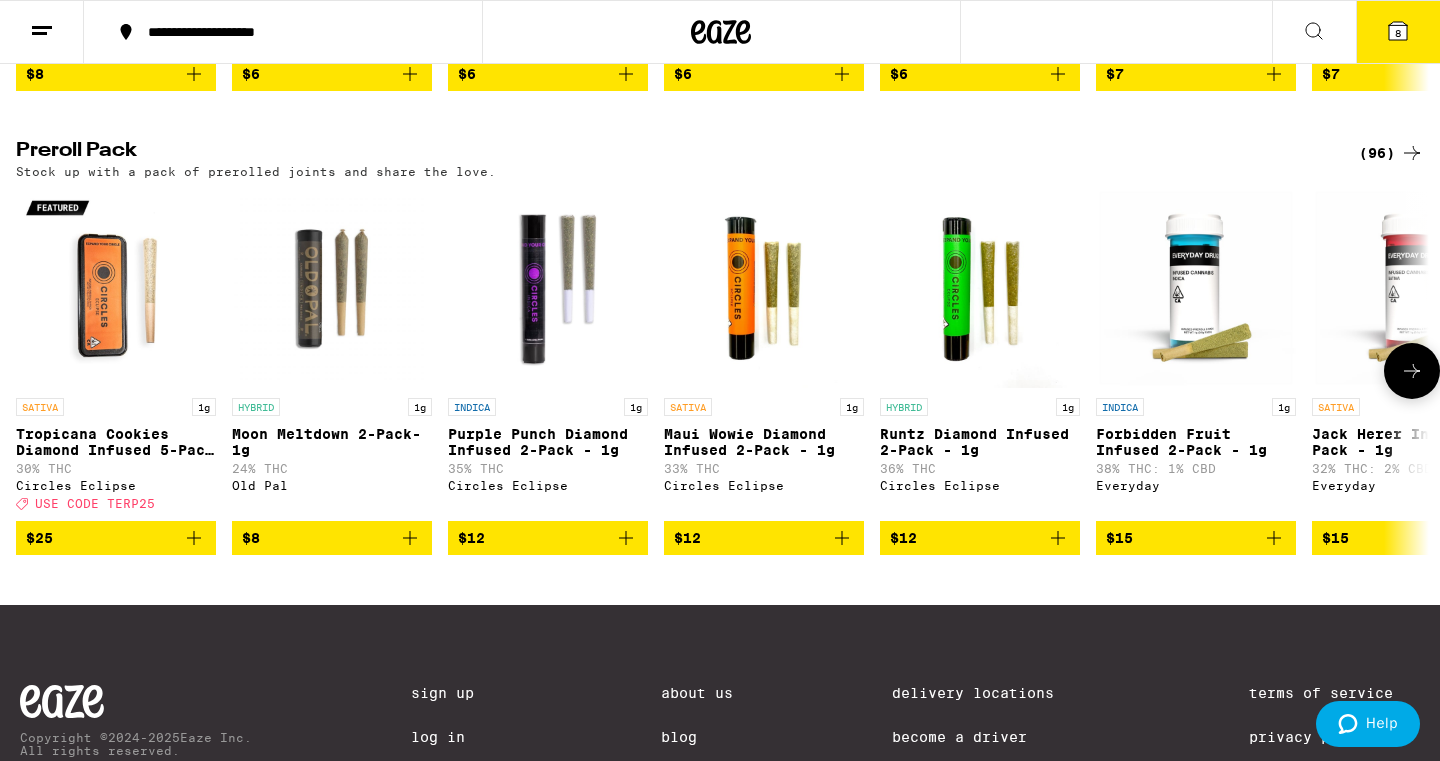 click at bounding box center [1412, 371] 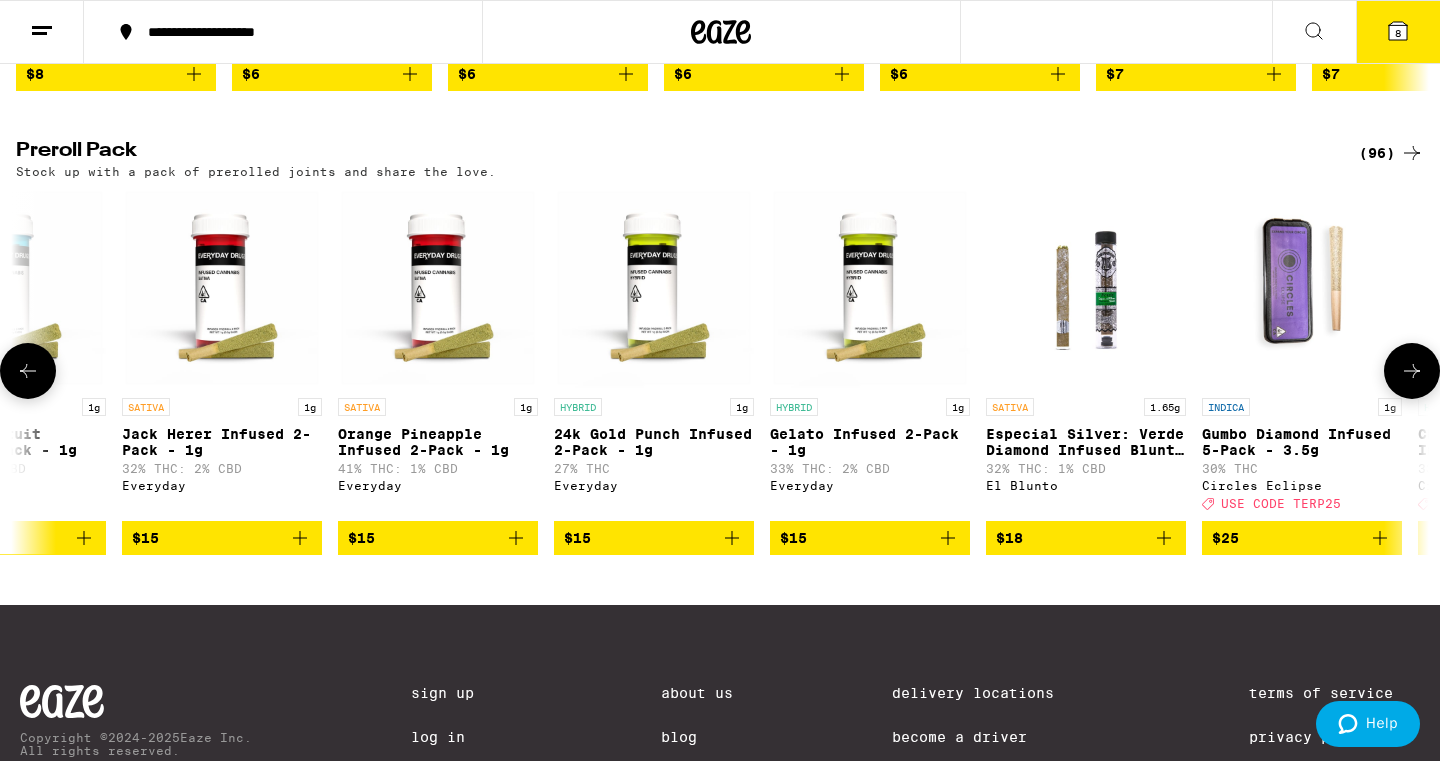 click at bounding box center (1412, 371) 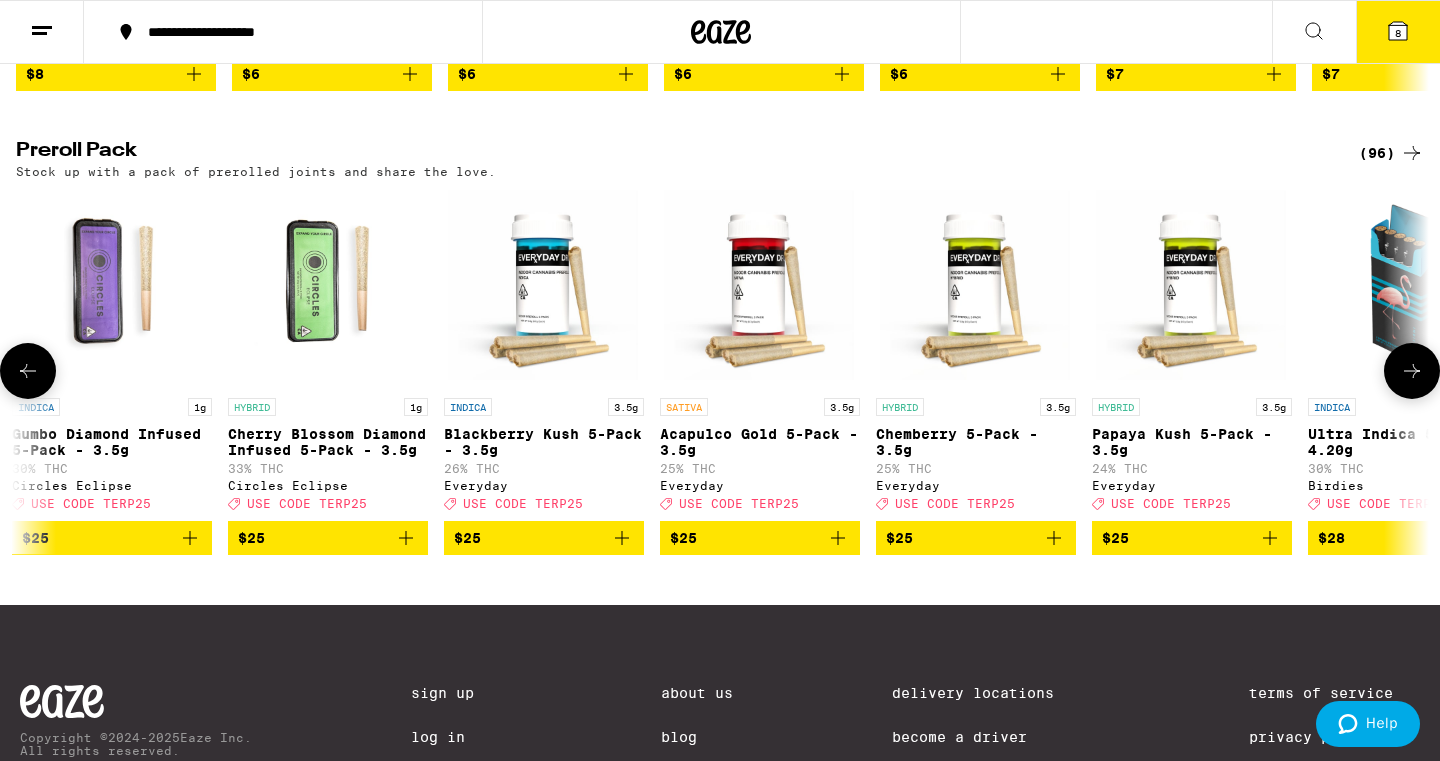 click at bounding box center [1412, 371] 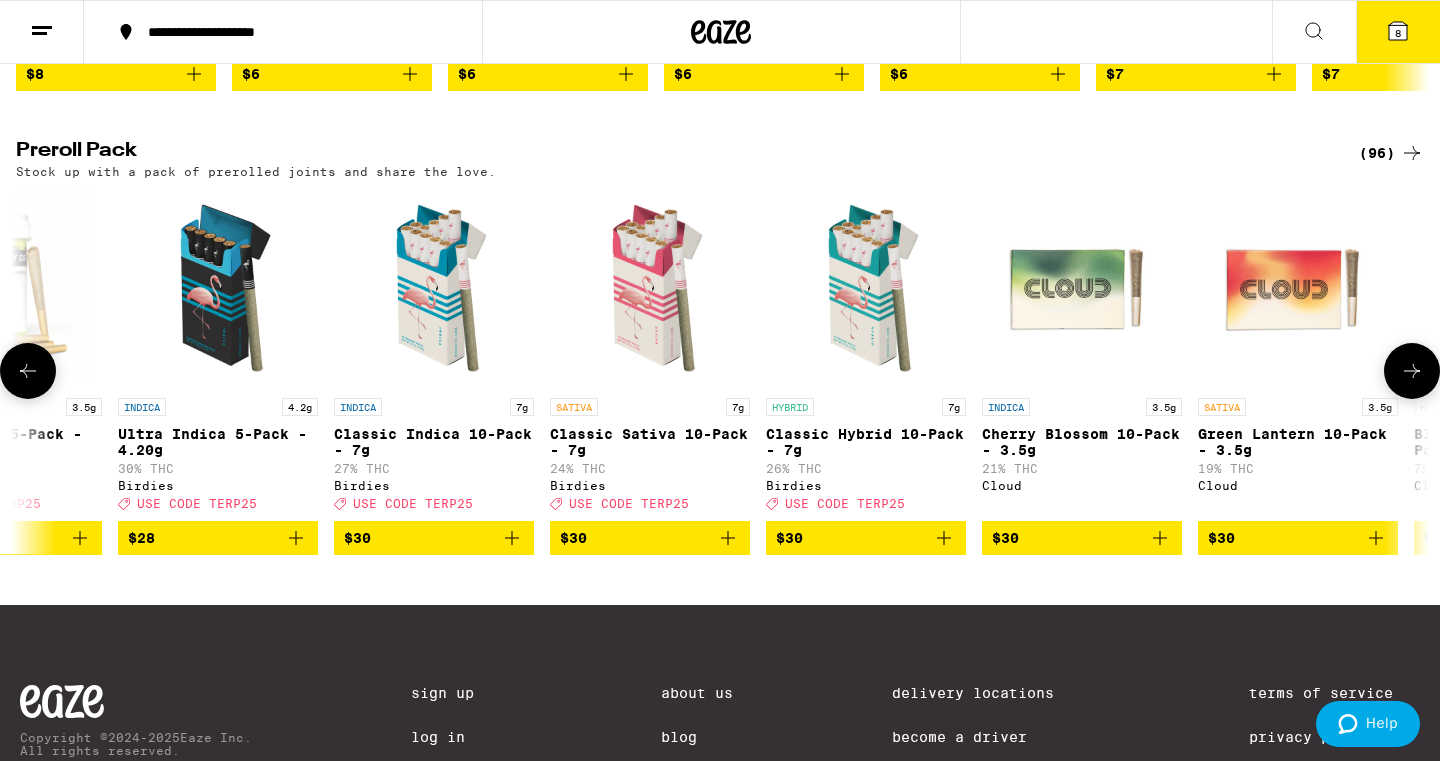 click at bounding box center [1412, 371] 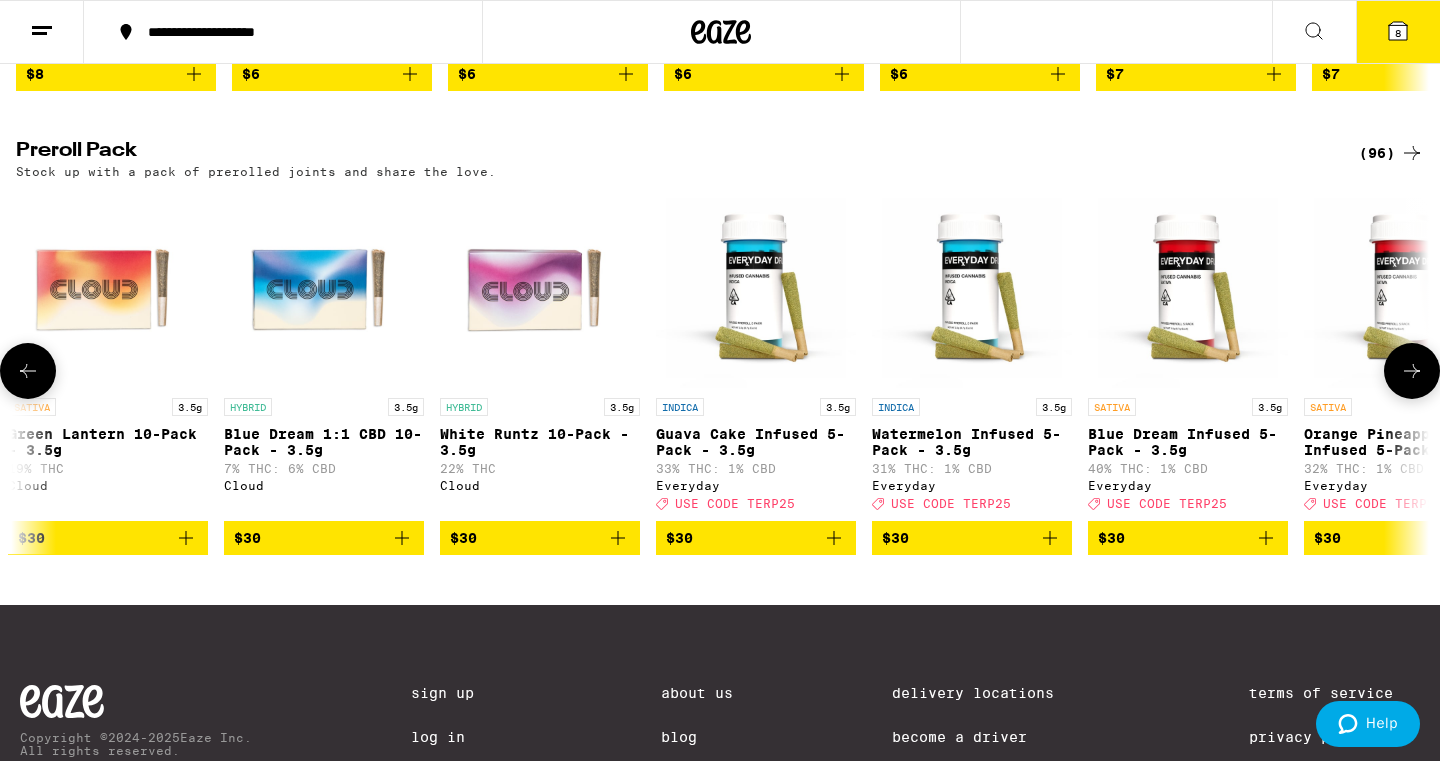 click at bounding box center (1412, 371) 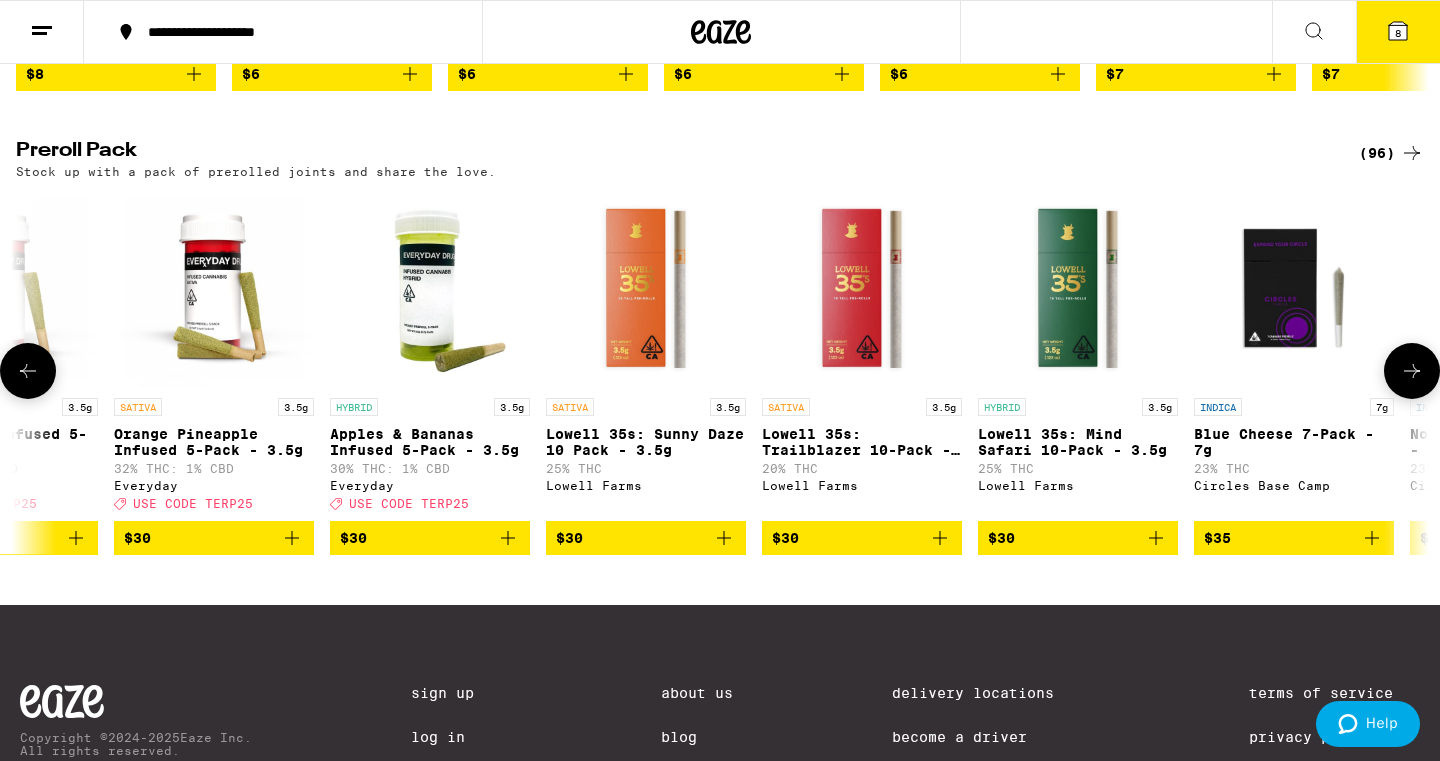 click at bounding box center (1412, 371) 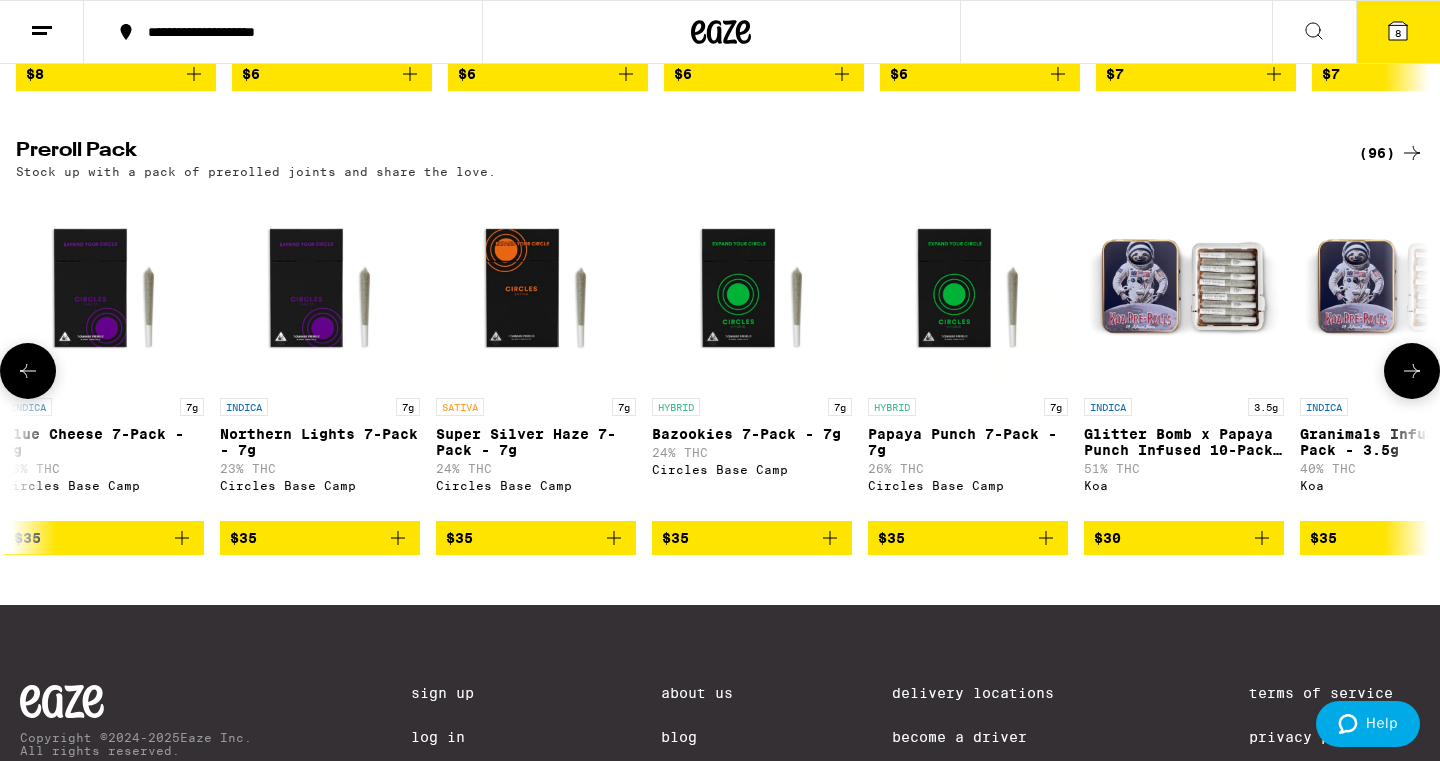 click at bounding box center (1412, 371) 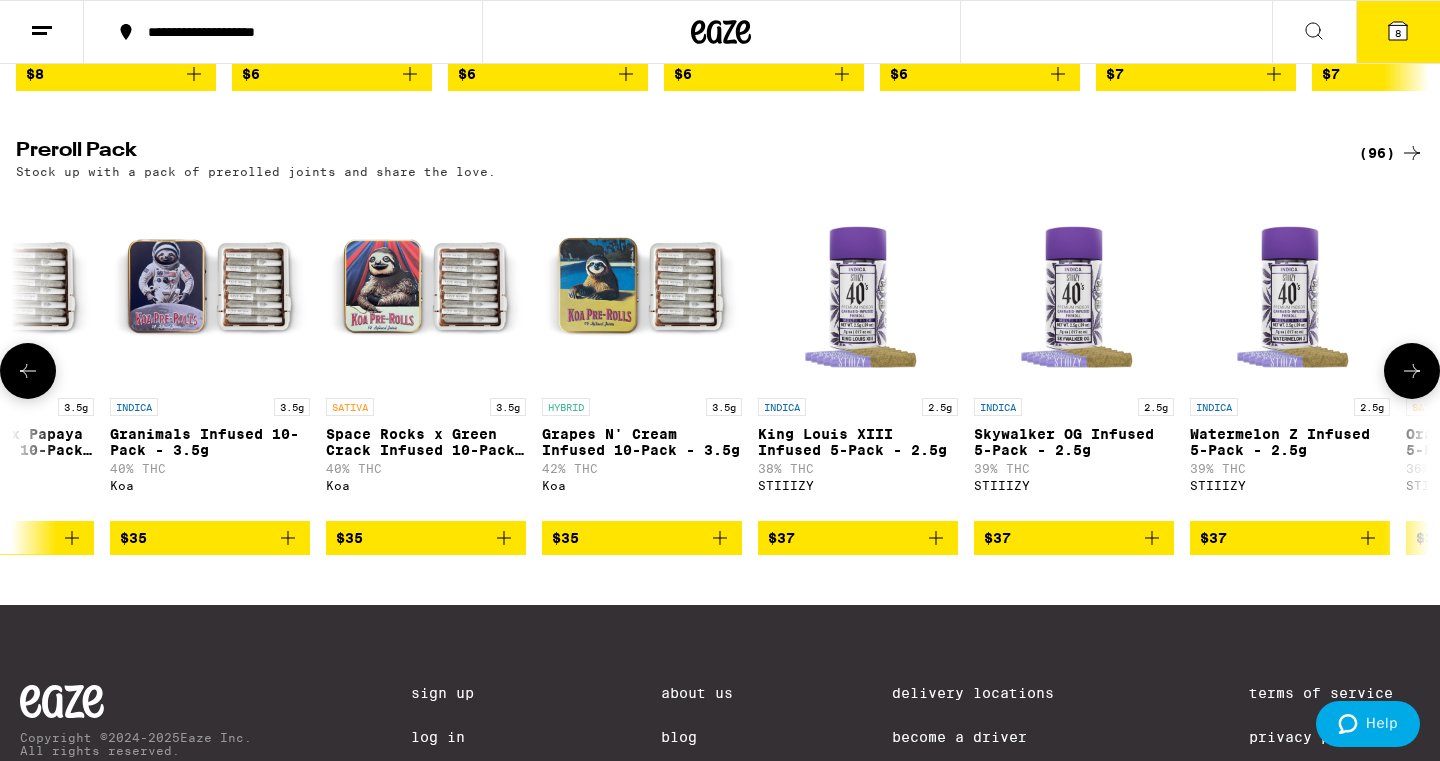 click at bounding box center (1412, 371) 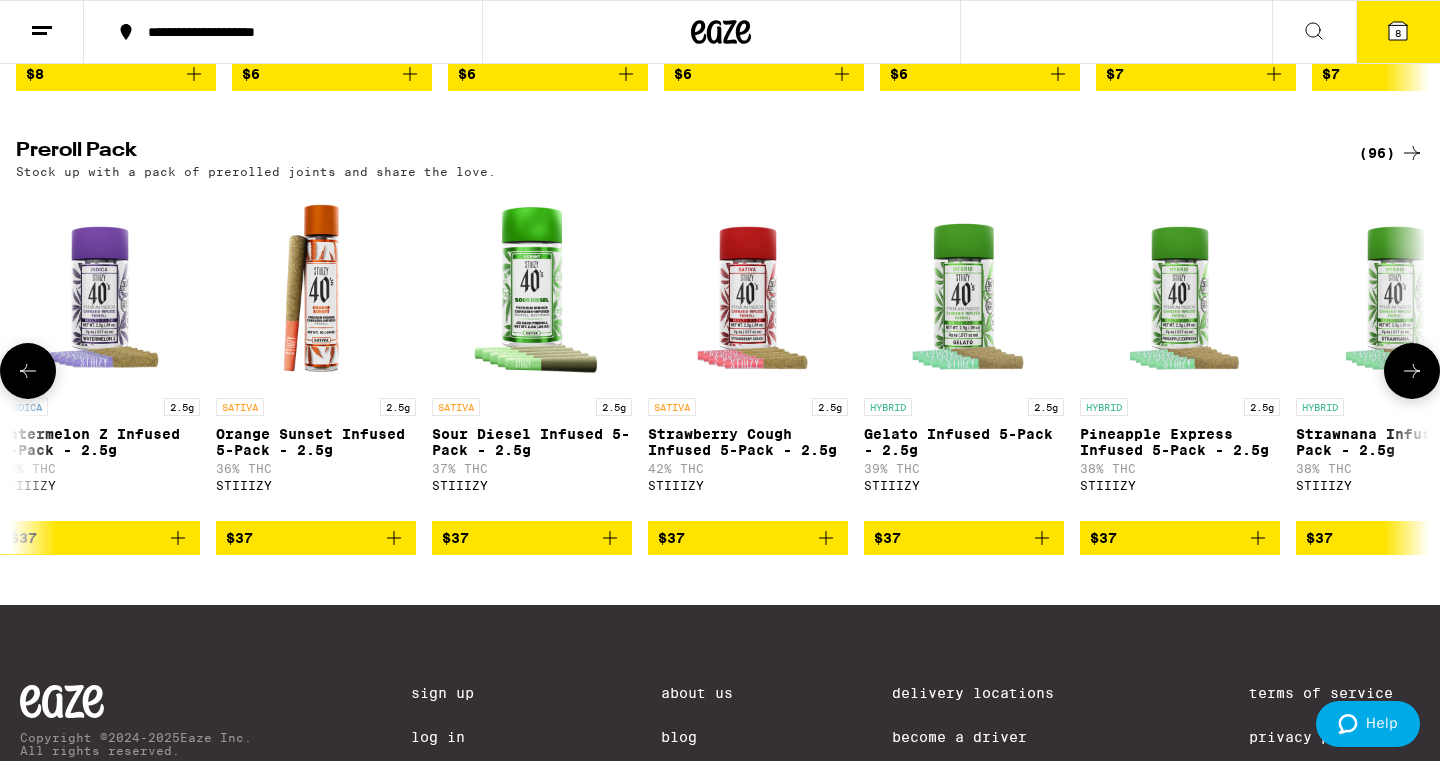 click at bounding box center (1412, 371) 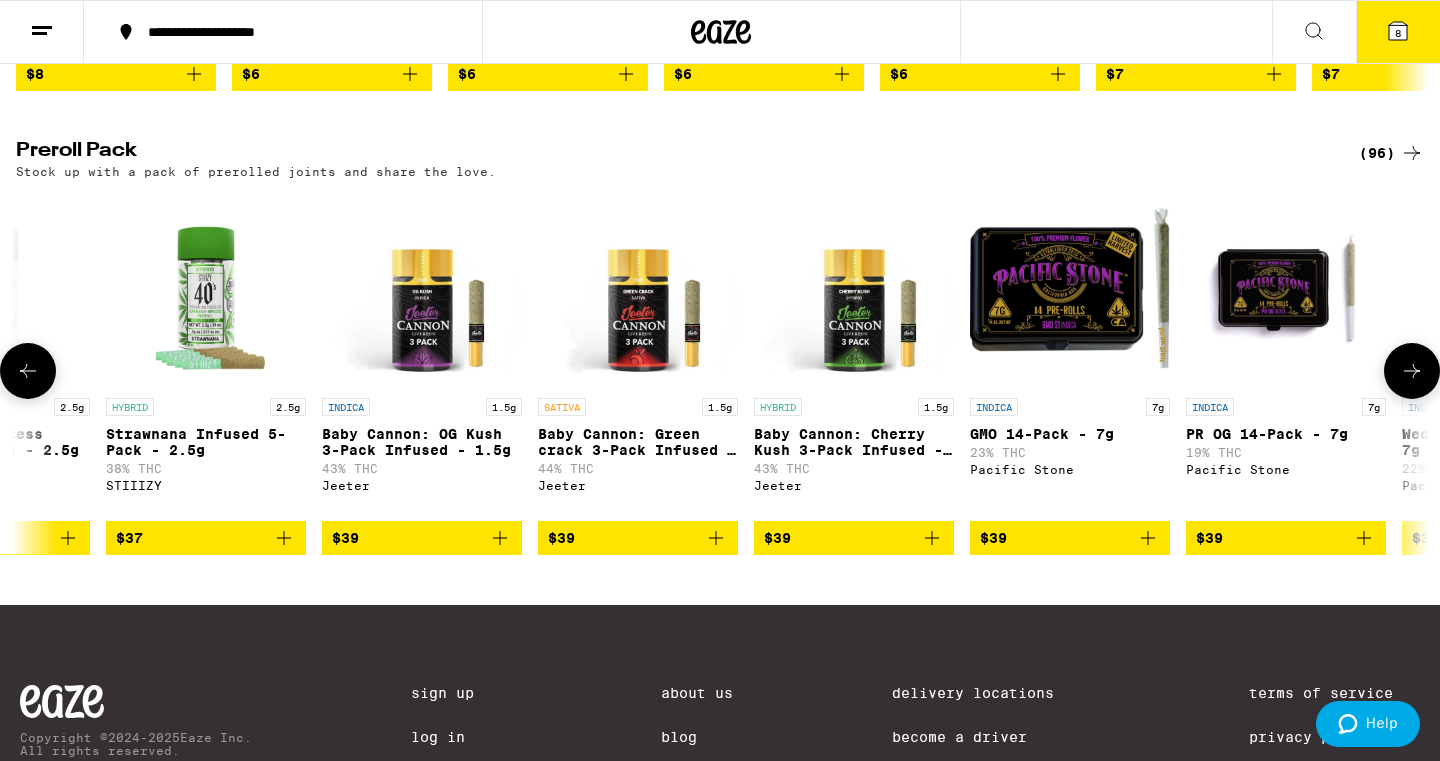 click at bounding box center [1412, 371] 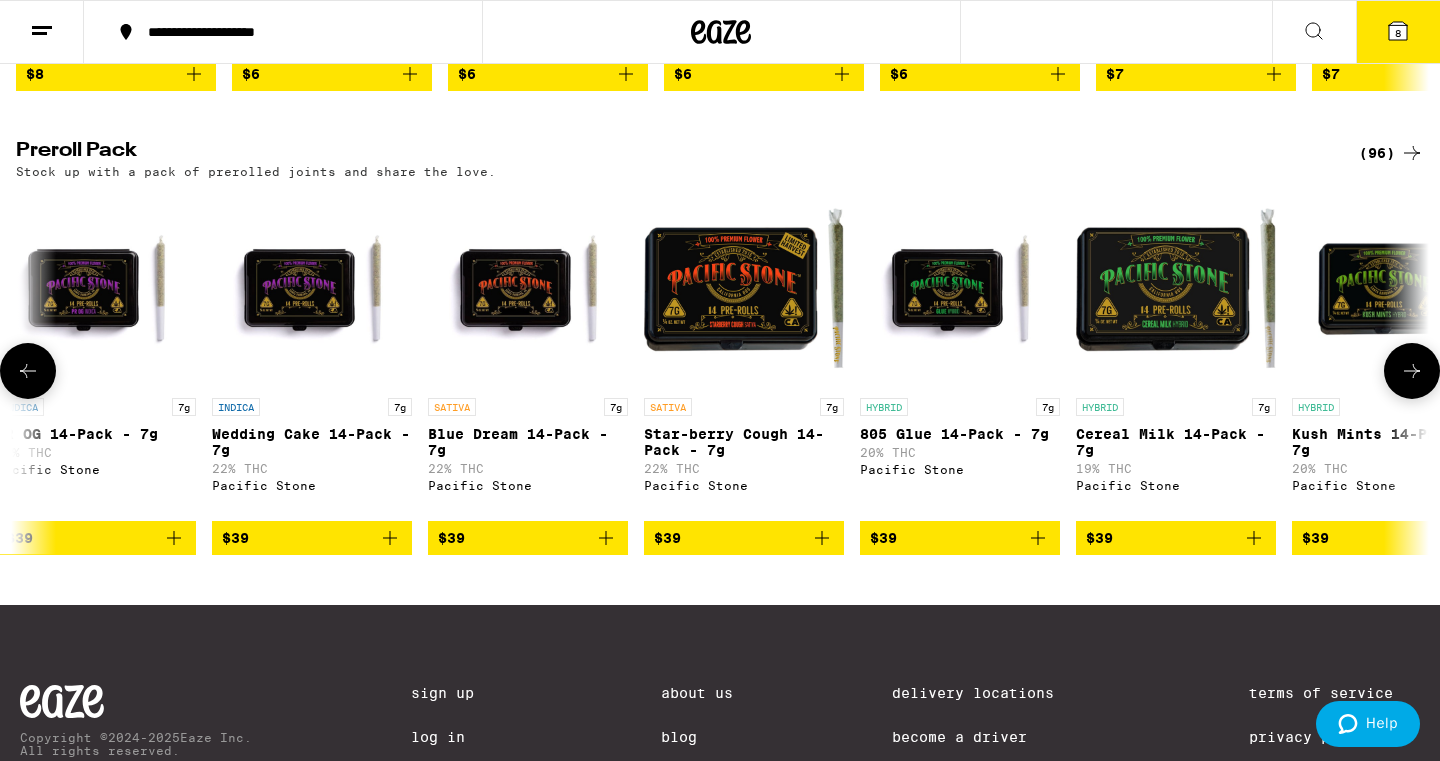 click at bounding box center (1412, 371) 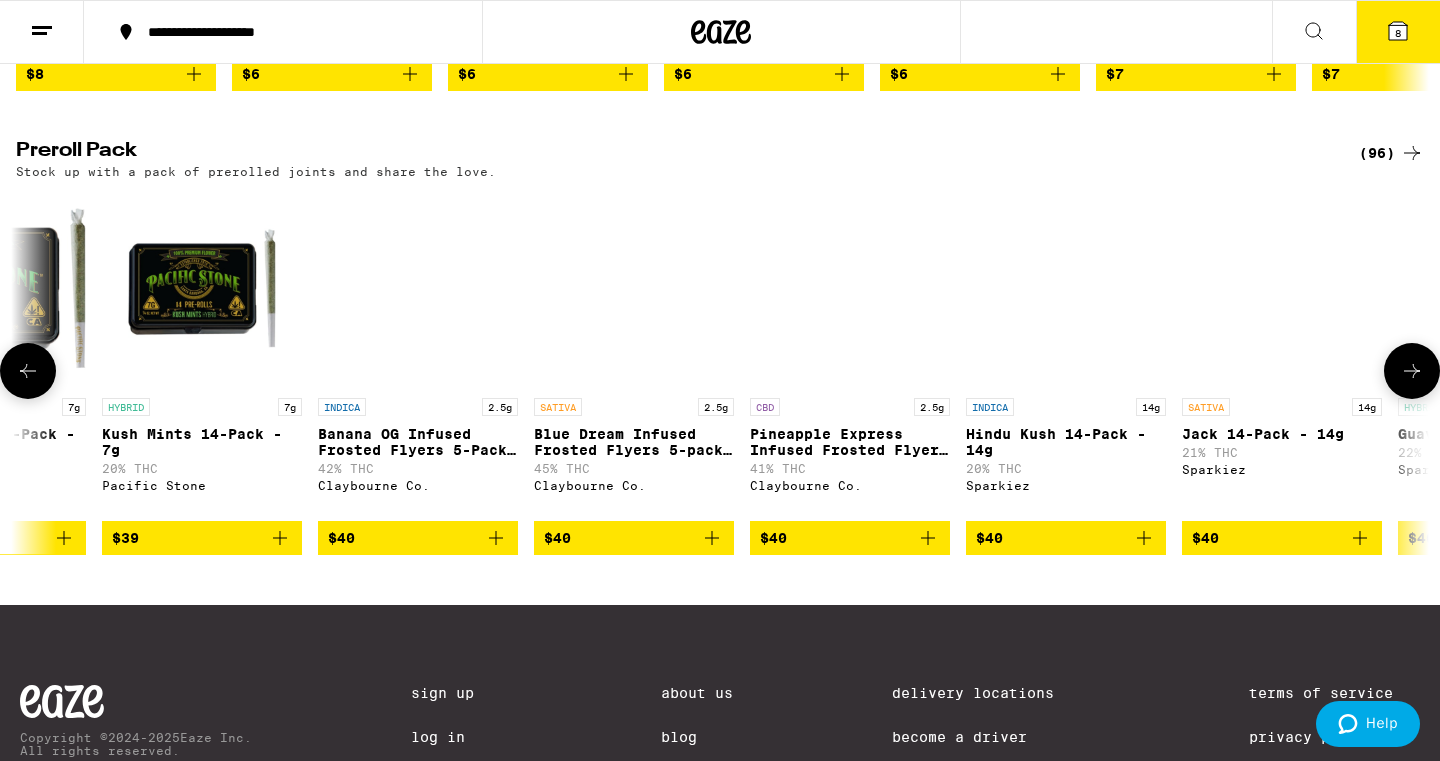 click at bounding box center [1412, 371] 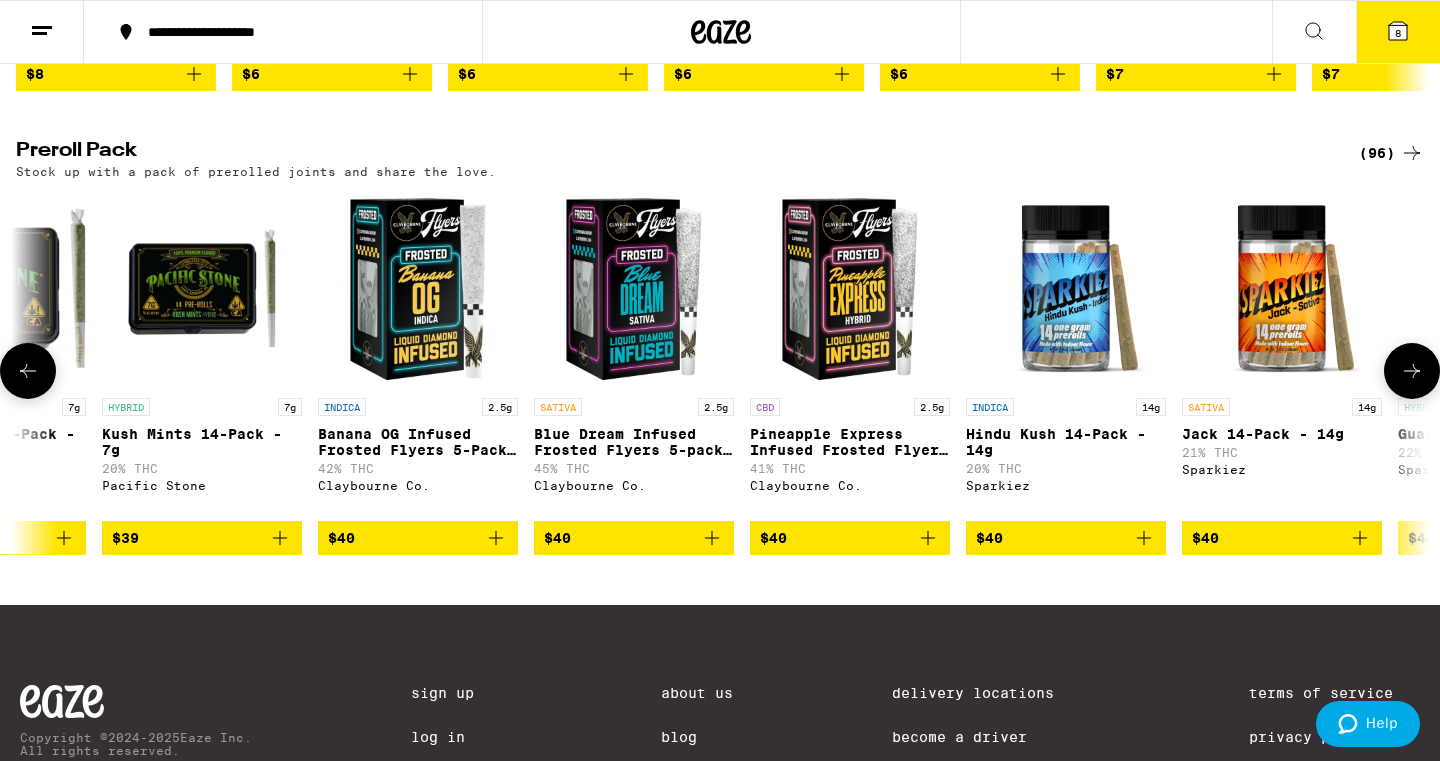 scroll, scrollTop: 0, scrollLeft: 14280, axis: horizontal 